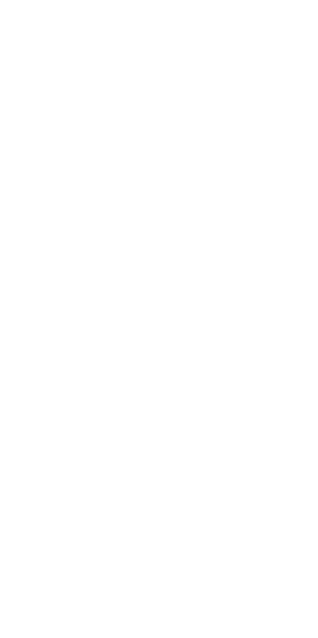 scroll, scrollTop: 0, scrollLeft: 0, axis: both 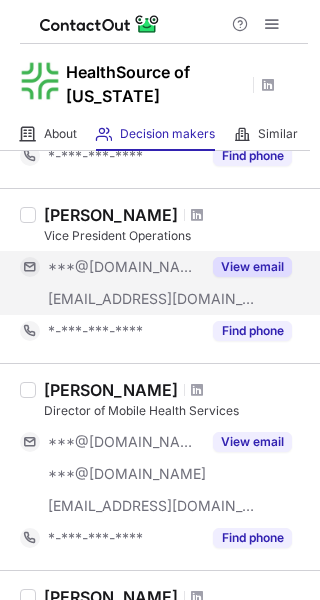 click on "***@healthsourceofohio.org" at bounding box center [152, 299] 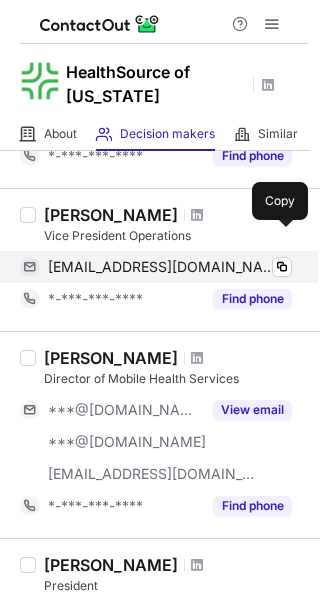 click on "rcmees3@gmail.com" at bounding box center [162, 267] 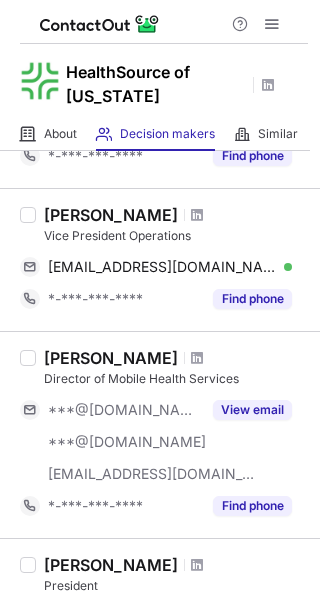 click on "Rachel Kustos" at bounding box center (111, 215) 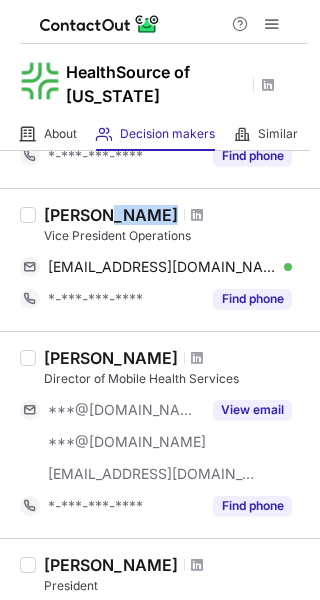 click on "Rachel Kustos" at bounding box center (111, 215) 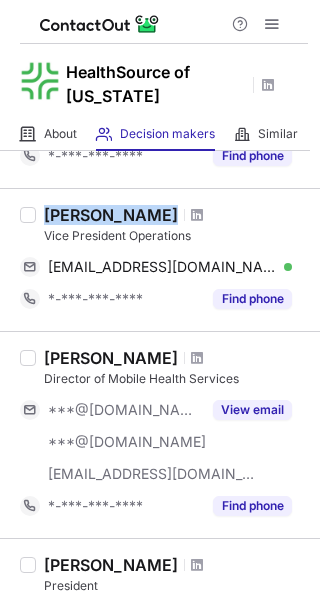 click on "Rachel Kustos" at bounding box center (111, 215) 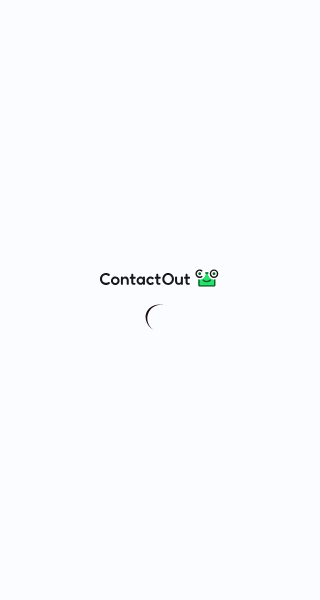scroll, scrollTop: 0, scrollLeft: 0, axis: both 